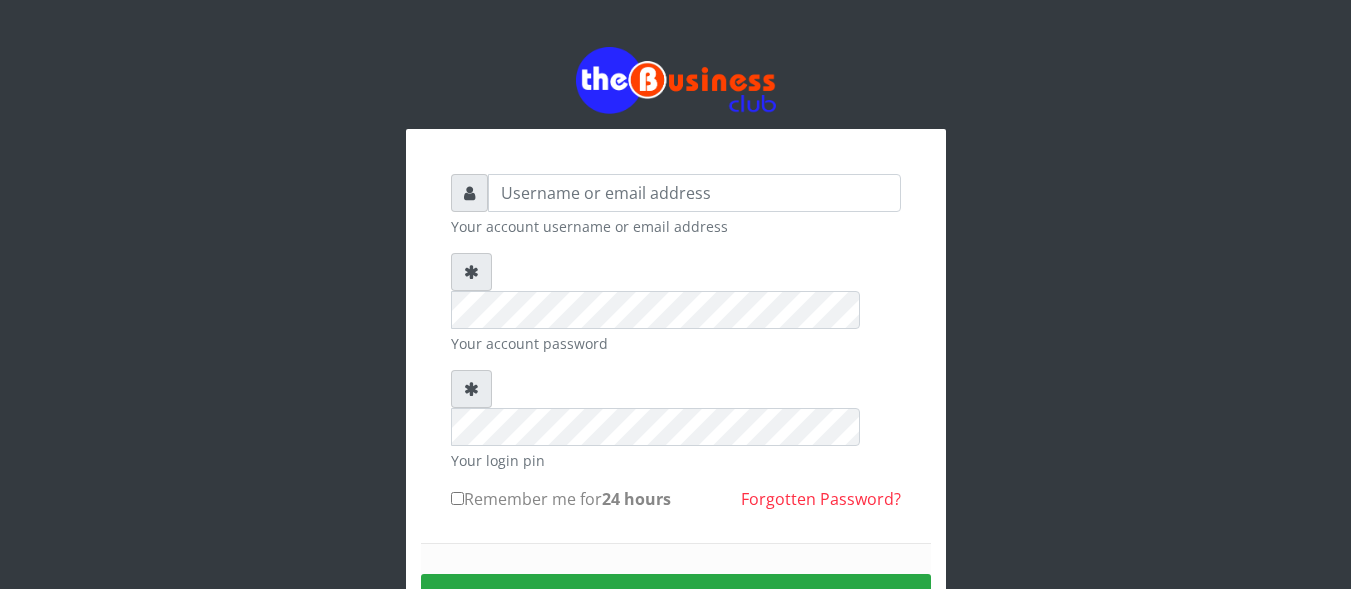scroll, scrollTop: 0, scrollLeft: 0, axis: both 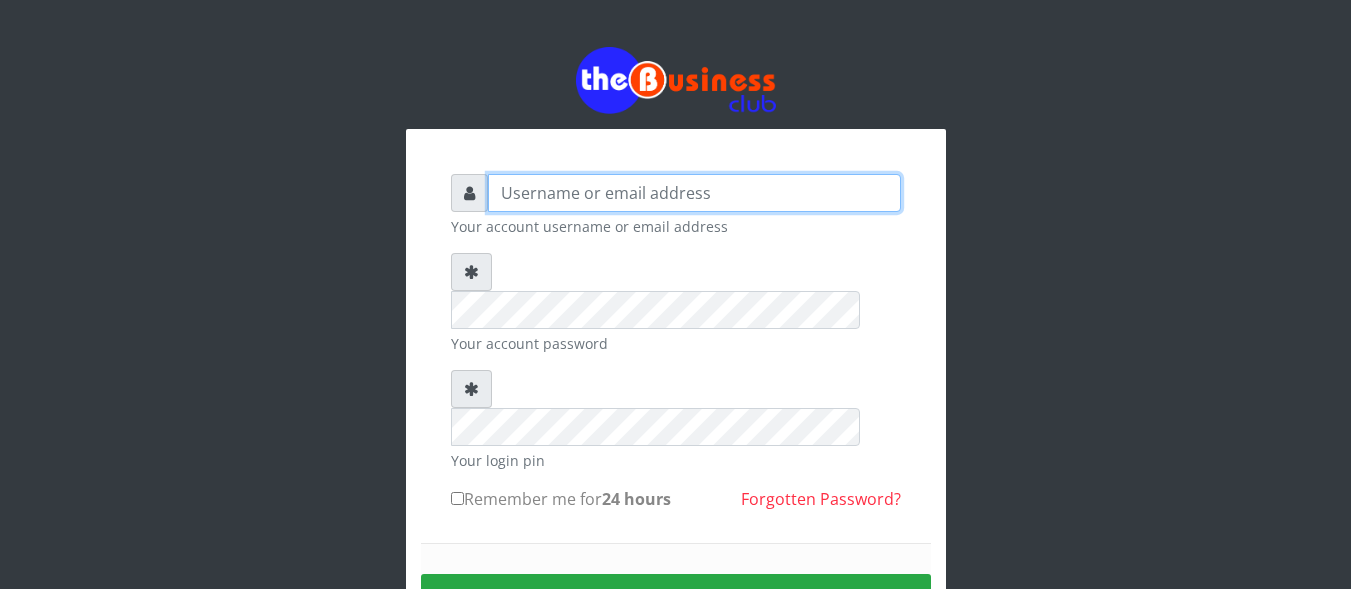 click at bounding box center [694, 193] 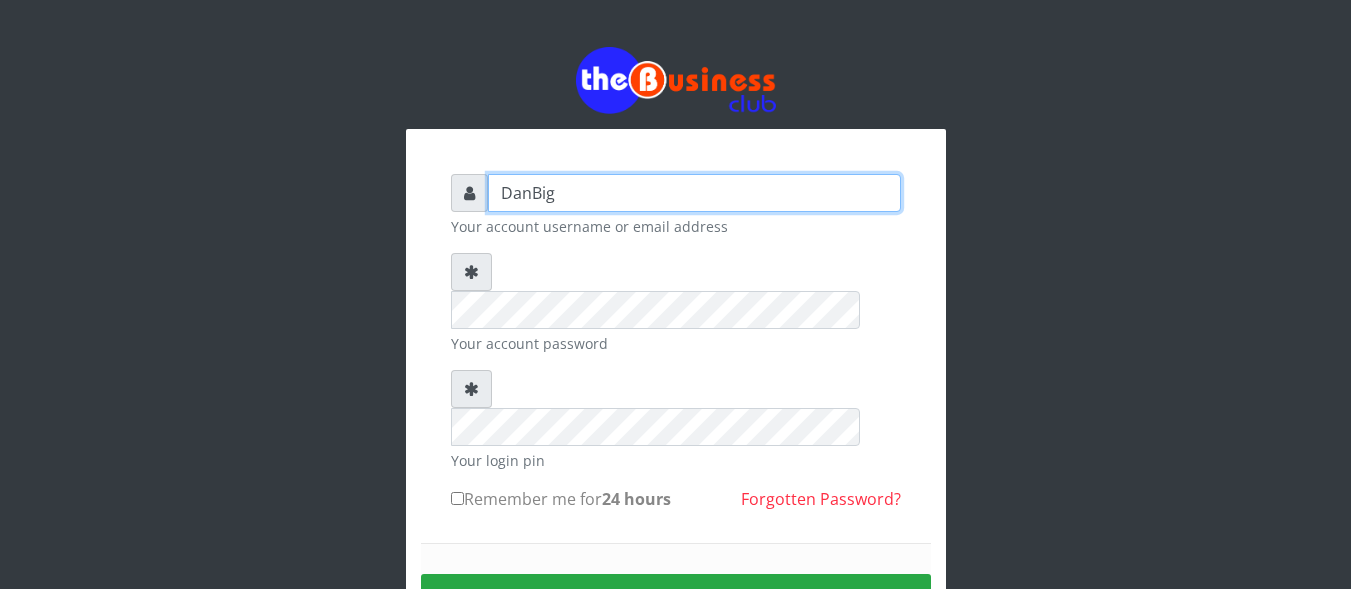 type on "DanBig" 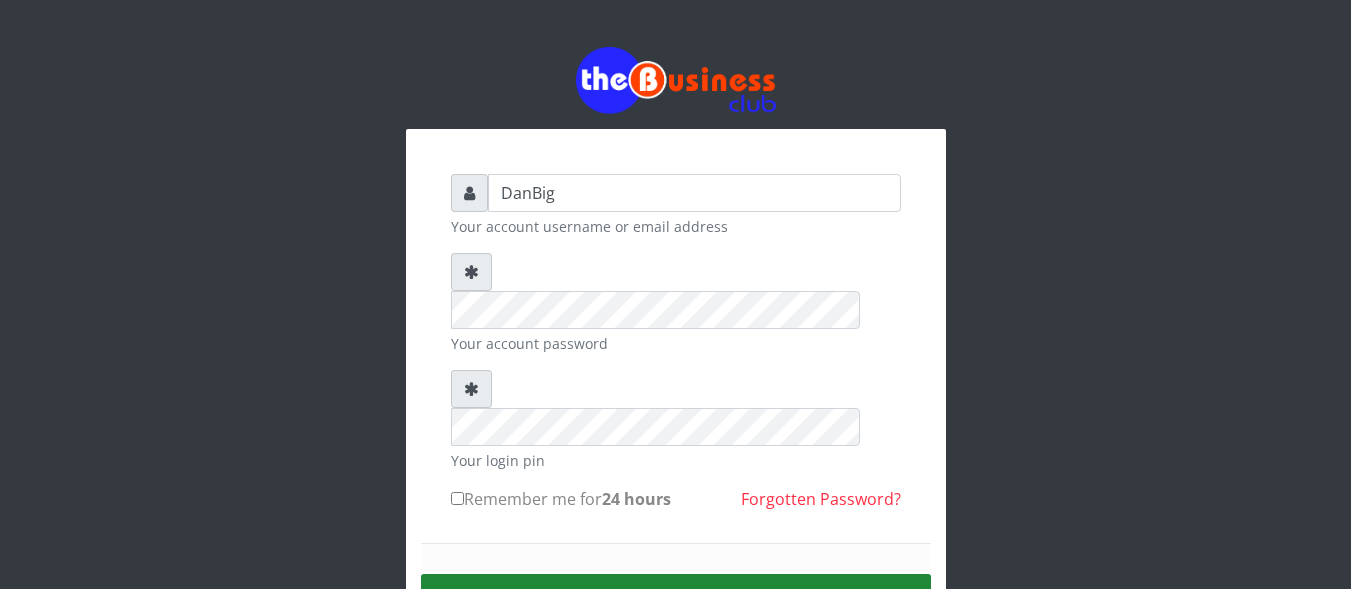 click on "Sign in" at bounding box center [676, 599] 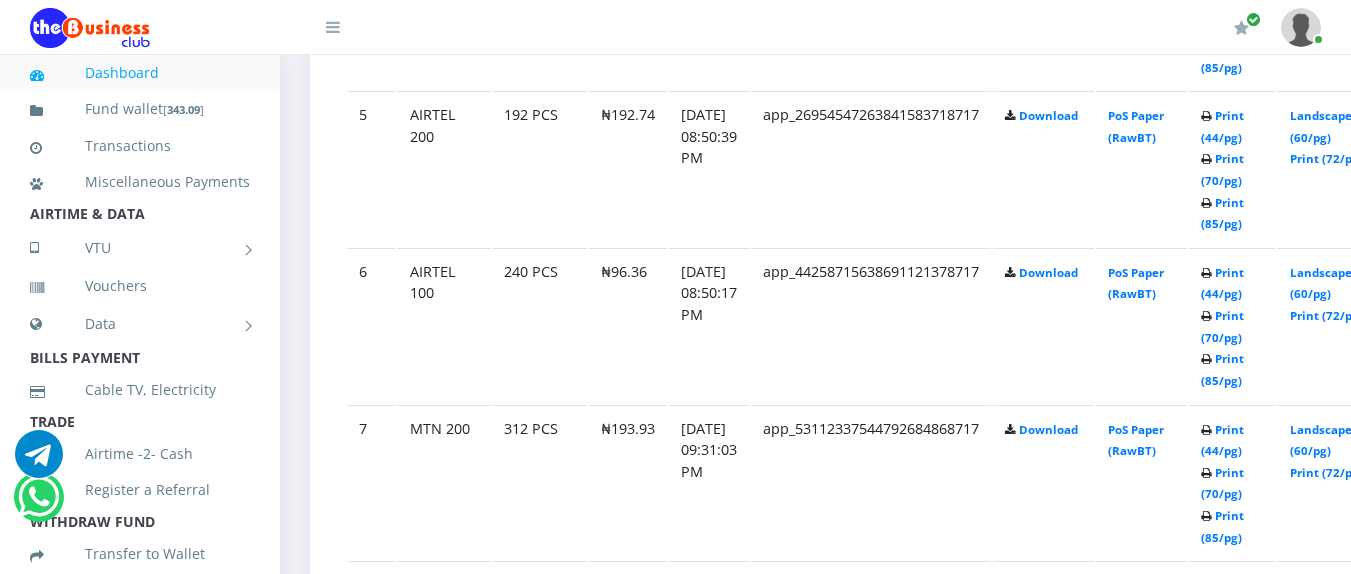 scroll, scrollTop: 1800, scrollLeft: 0, axis: vertical 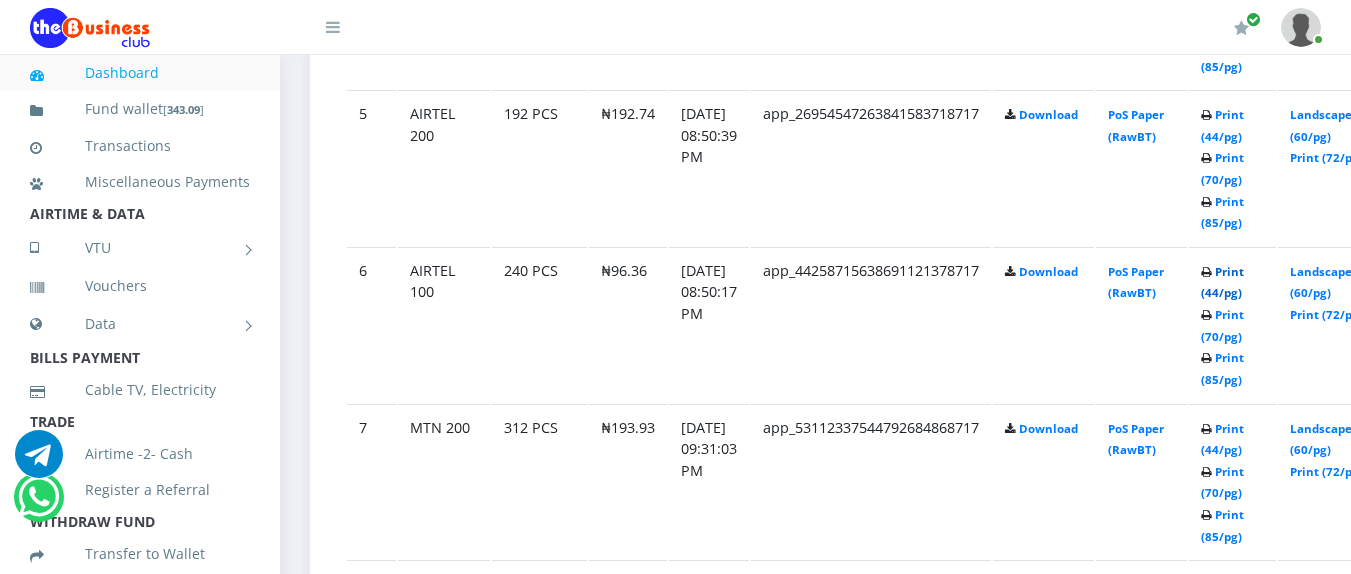 click on "Print (44/pg)" at bounding box center [1222, 282] 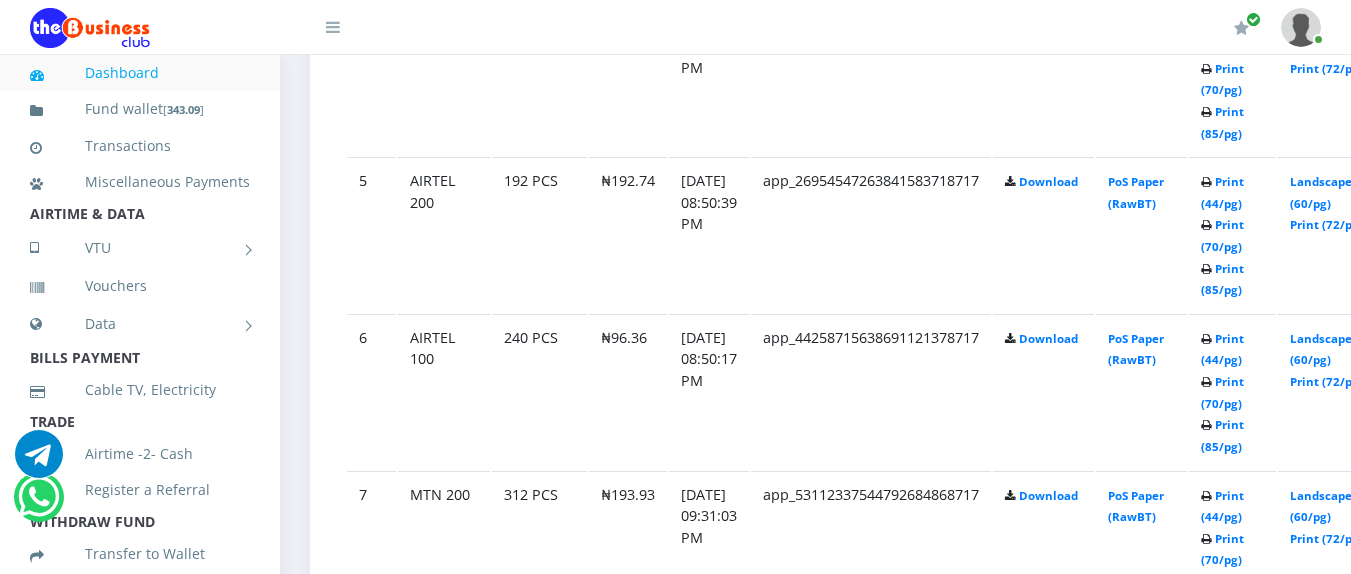 scroll, scrollTop: 1800, scrollLeft: 0, axis: vertical 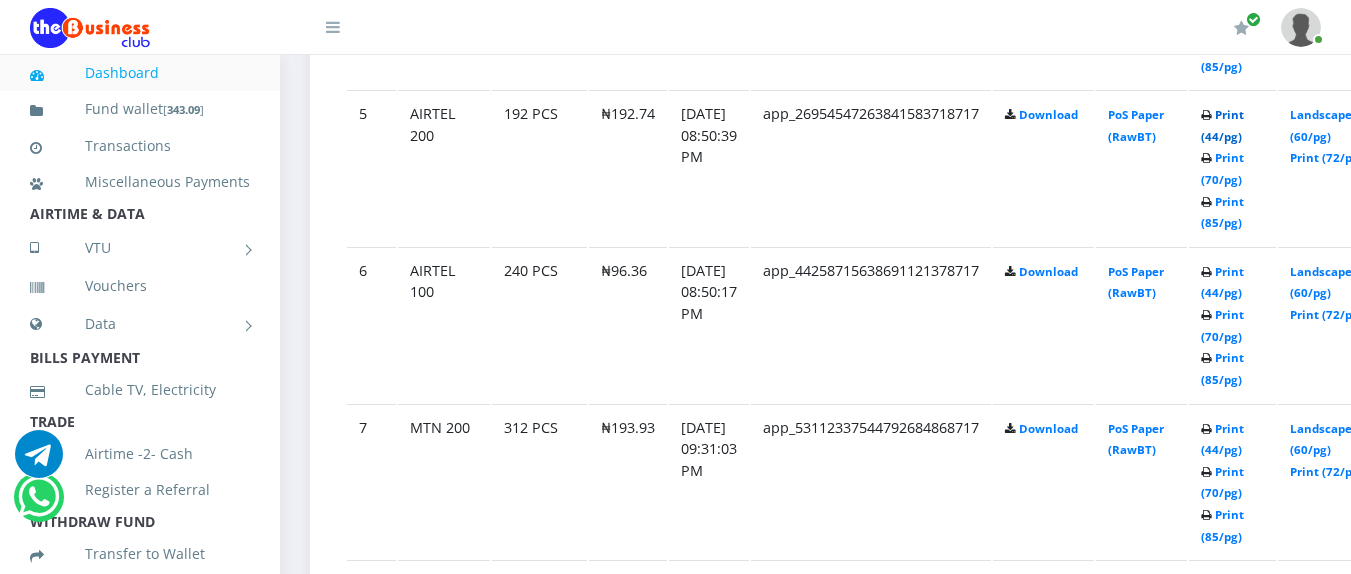 click on "Print (44/pg)" at bounding box center [1222, 125] 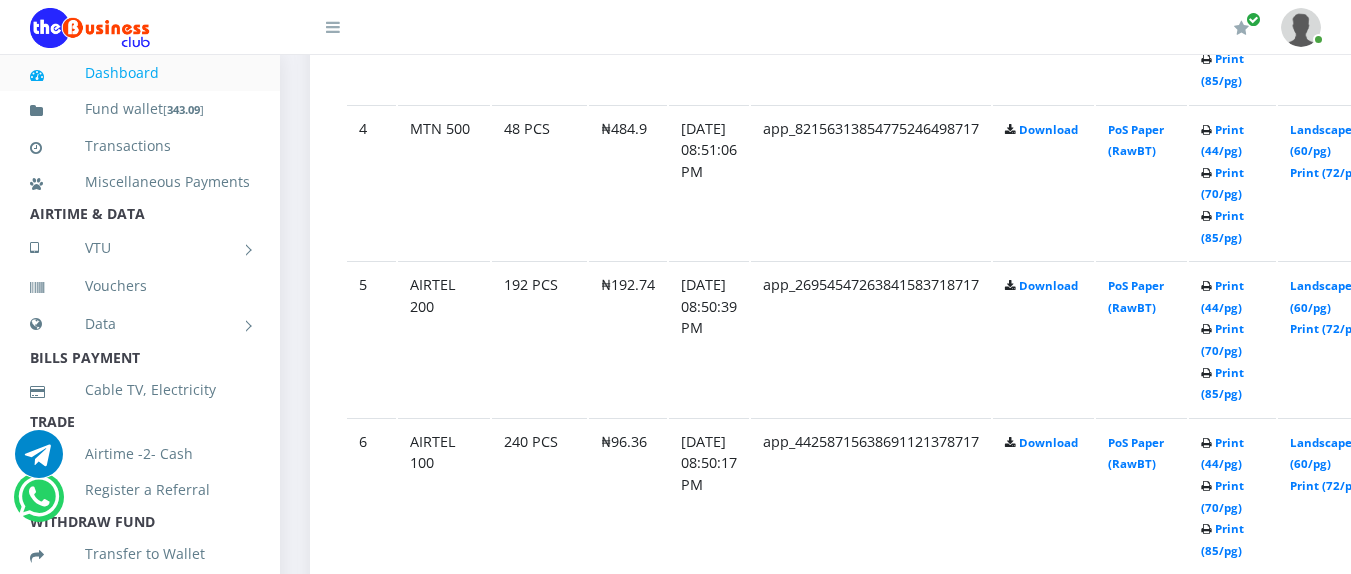 scroll, scrollTop: 1600, scrollLeft: 0, axis: vertical 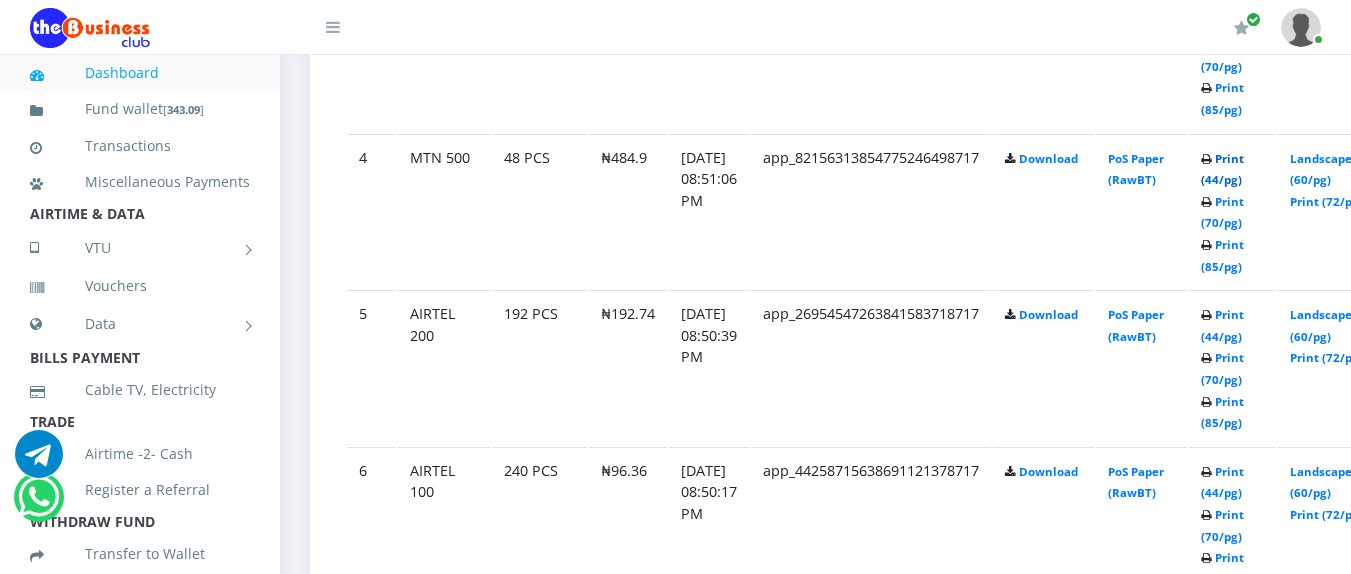 click on "Print (44/pg)" at bounding box center [1222, 169] 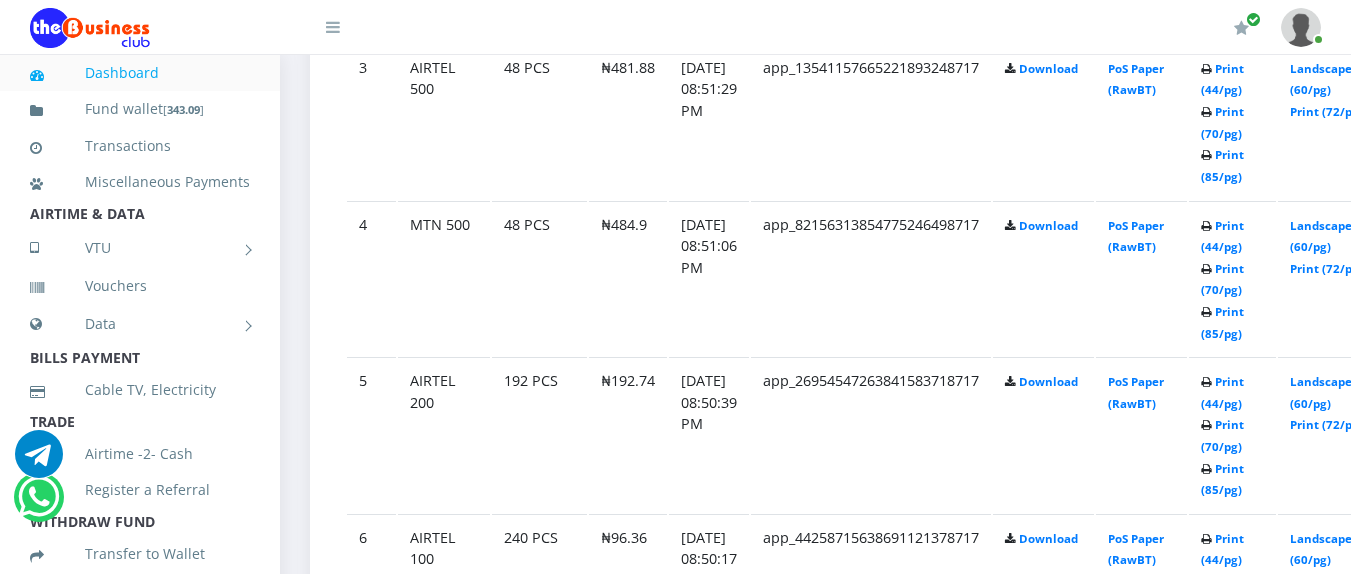 scroll, scrollTop: 1600, scrollLeft: 0, axis: vertical 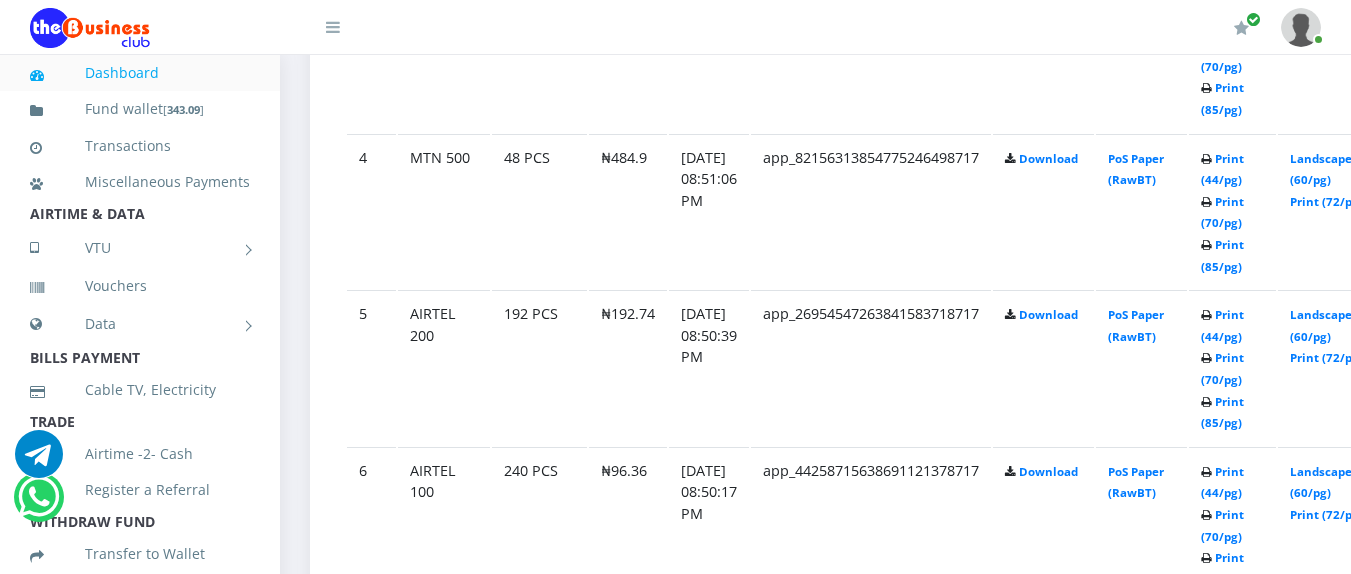 drag, startPoint x: 0, startPoint y: 0, endPoint x: 513, endPoint y: 108, distance: 524.2452 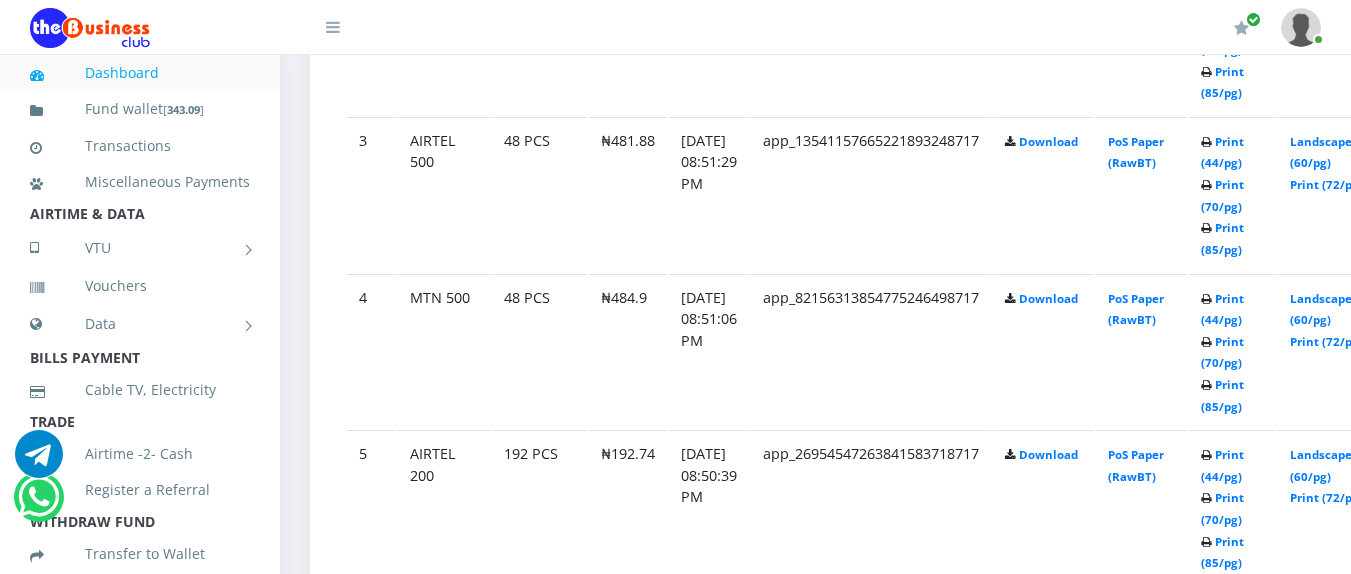 scroll, scrollTop: 1530, scrollLeft: 0, axis: vertical 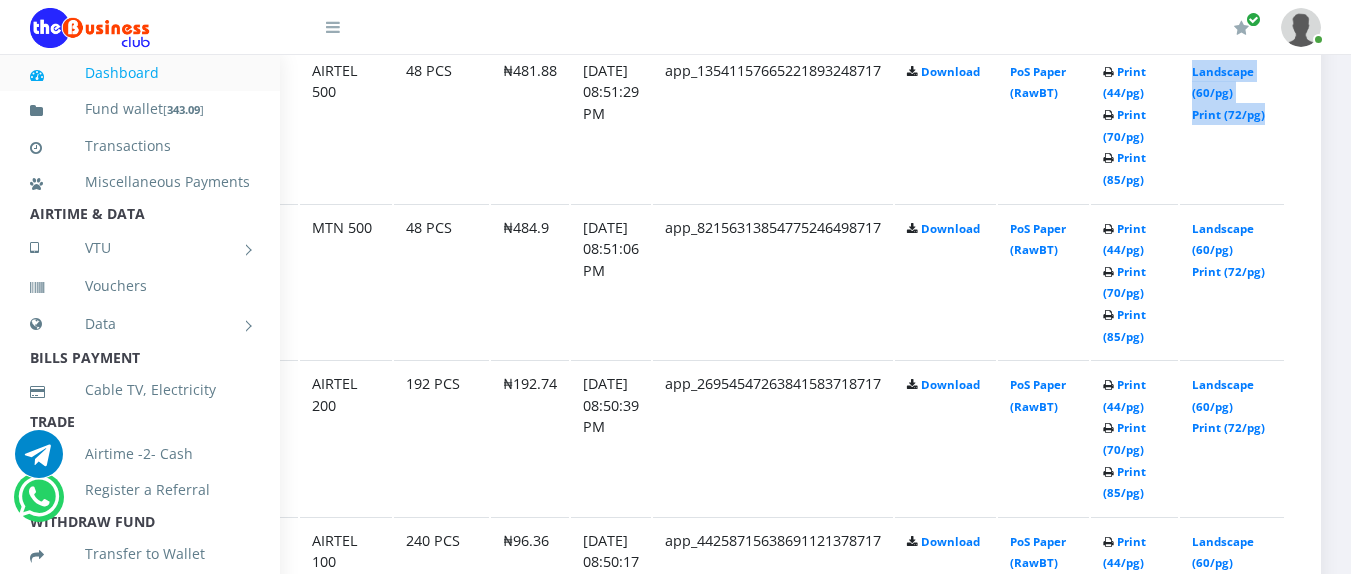 drag, startPoint x: 1299, startPoint y: 175, endPoint x: 1328, endPoint y: 195, distance: 35.22783 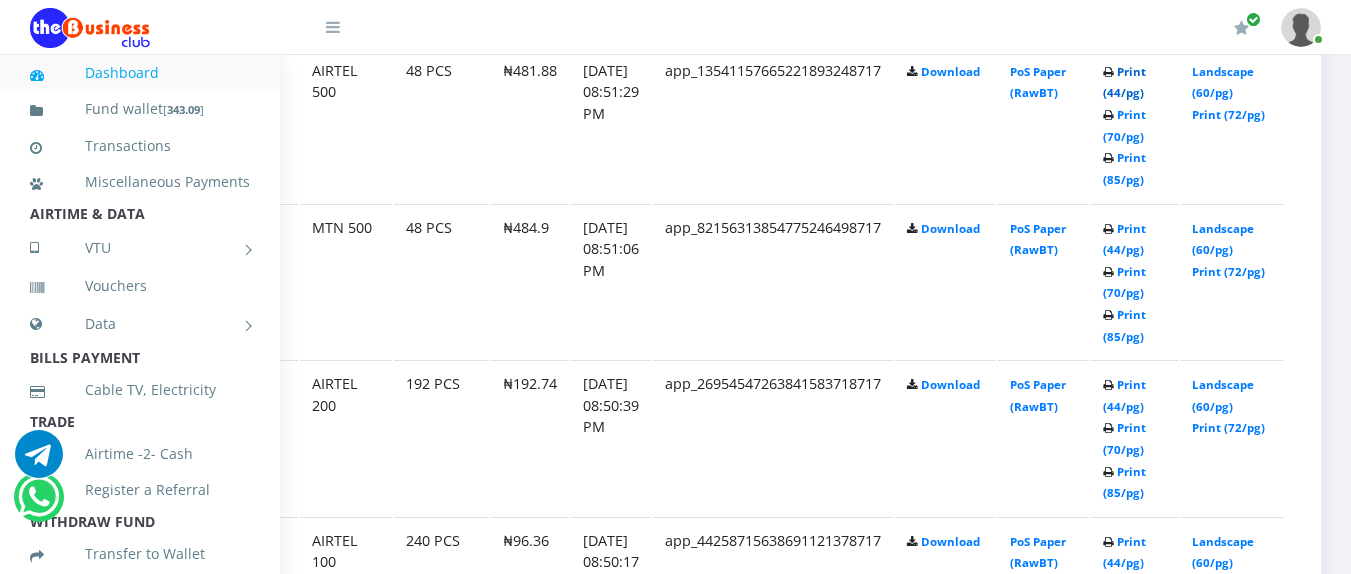 click on "Print (44/pg)" at bounding box center (1124, 82) 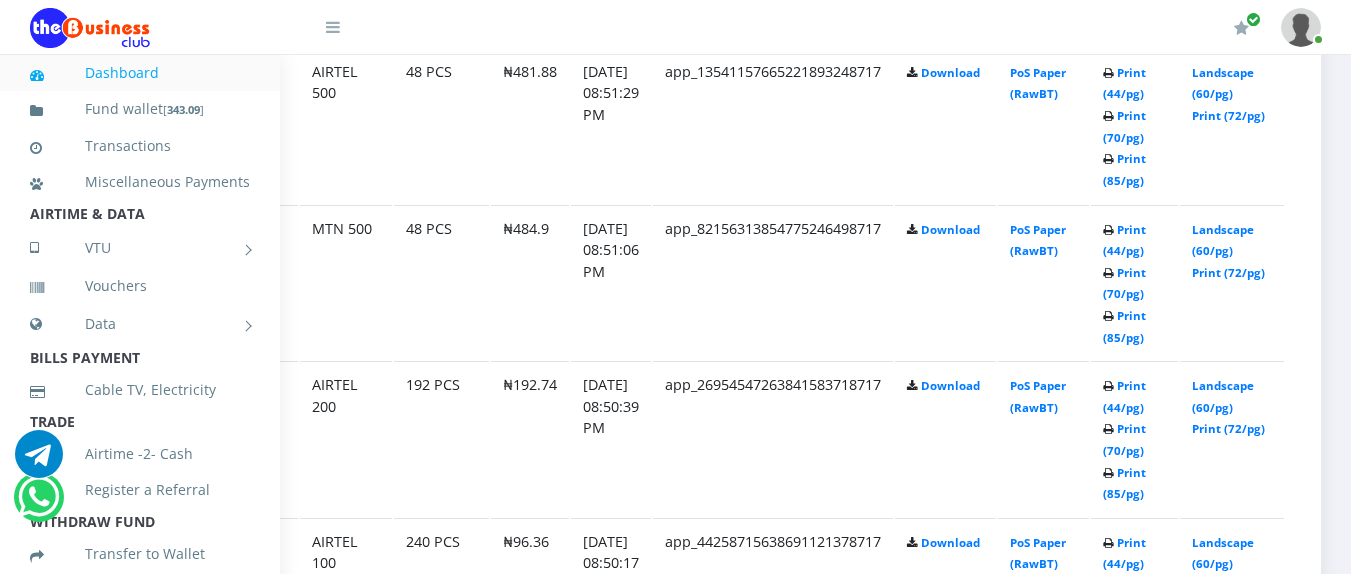 scroll, scrollTop: 1530, scrollLeft: 124, axis: both 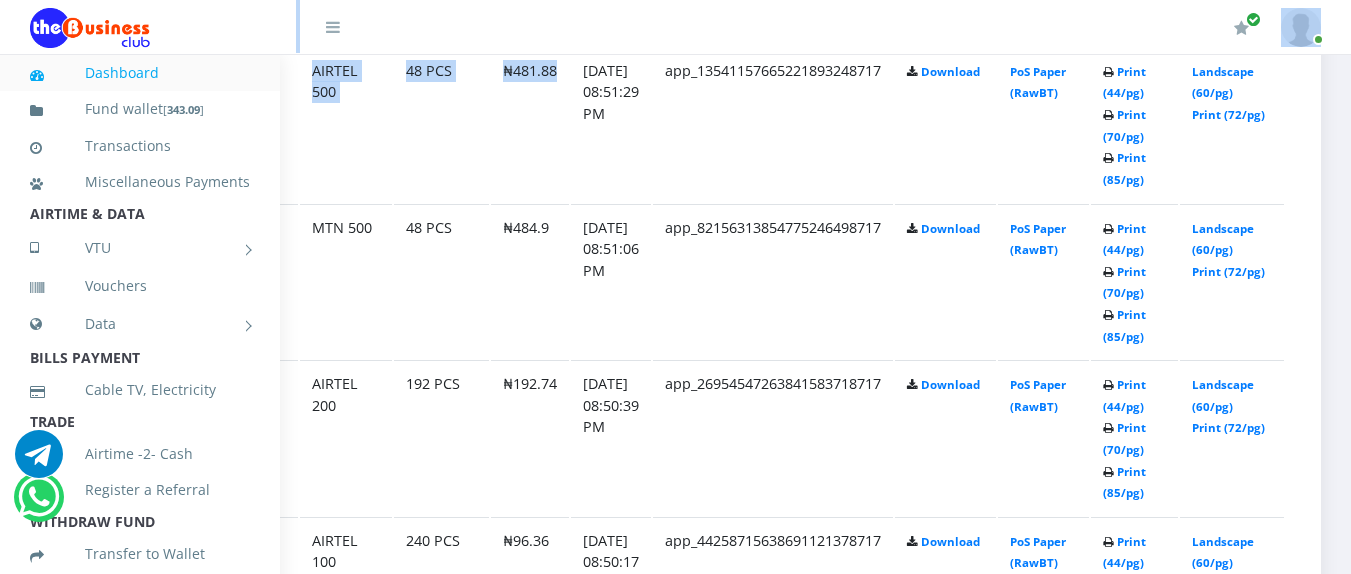 drag, startPoint x: 281, startPoint y: 39, endPoint x: 540, endPoint y: 102, distance: 266.55206 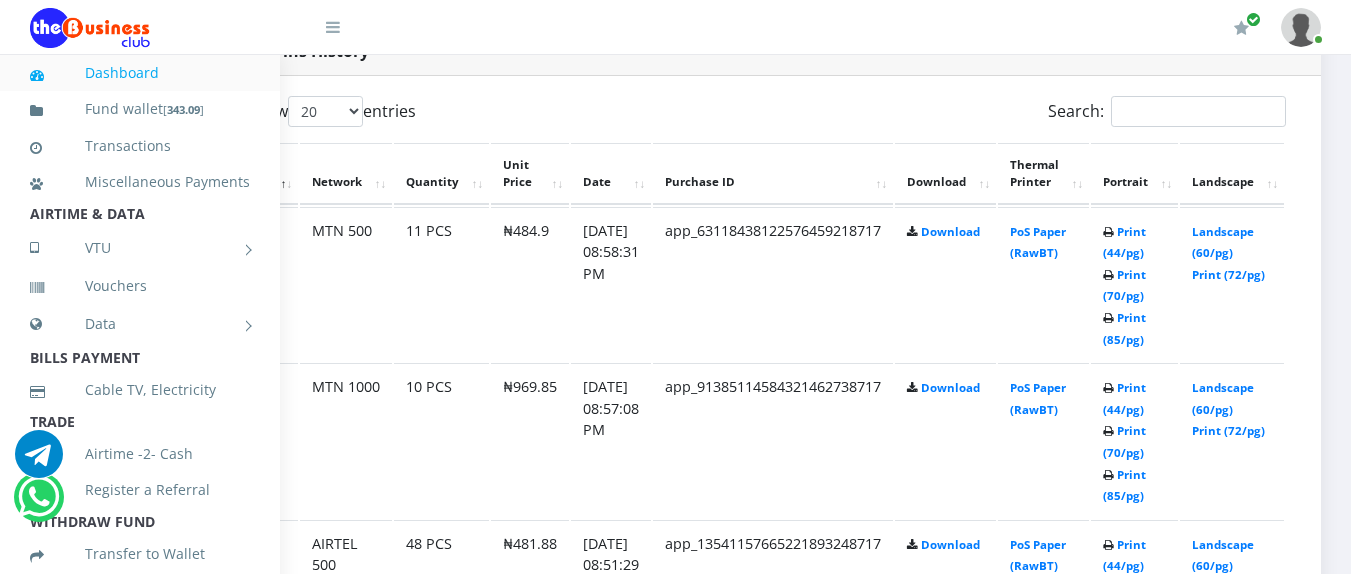 scroll, scrollTop: 1101, scrollLeft: 124, axis: both 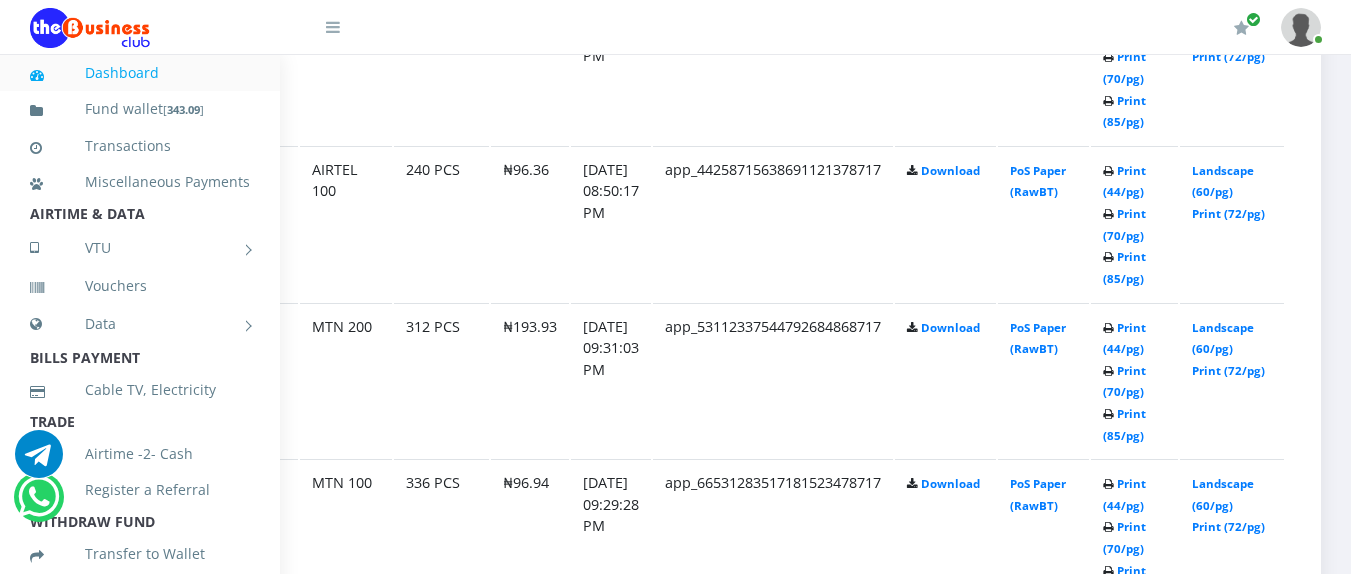 click on "app_53112337544792684868717" at bounding box center [773, -560] 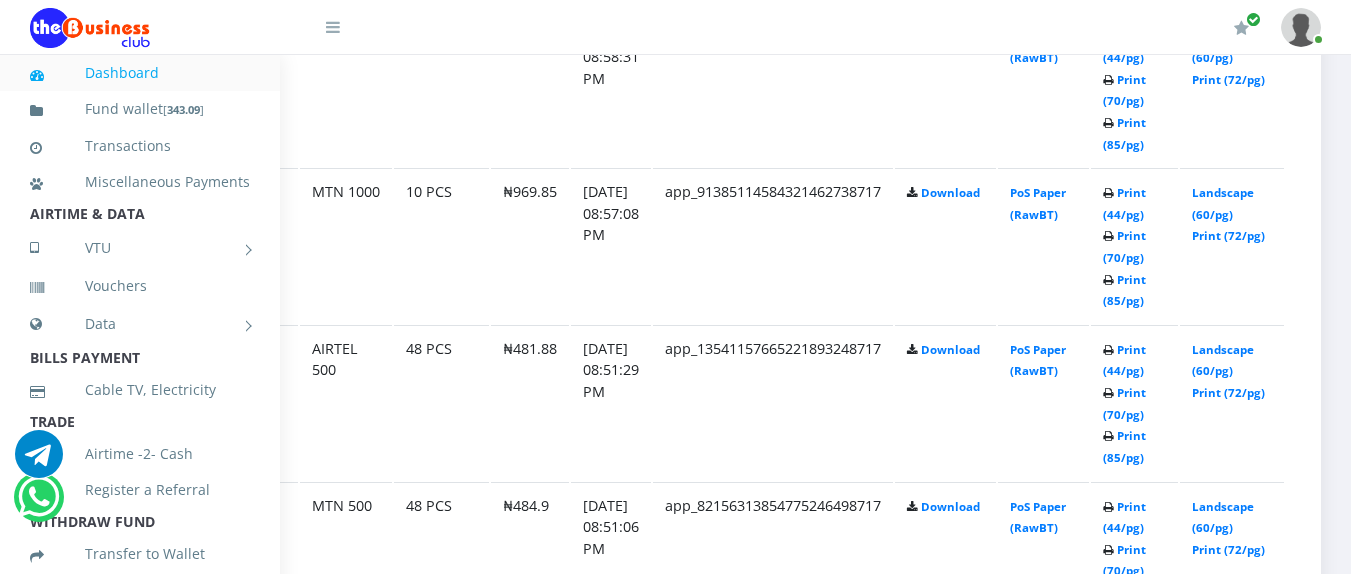 scroll, scrollTop: 1165, scrollLeft: 124, axis: both 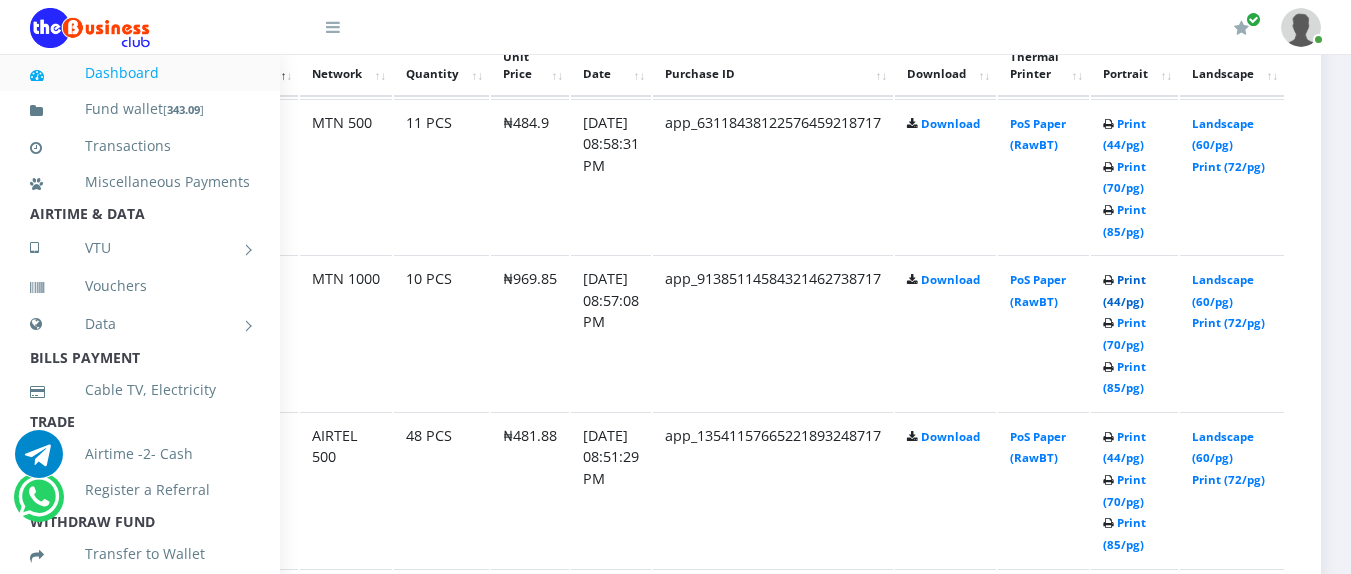 click on "Print (44/pg)" at bounding box center (1124, 290) 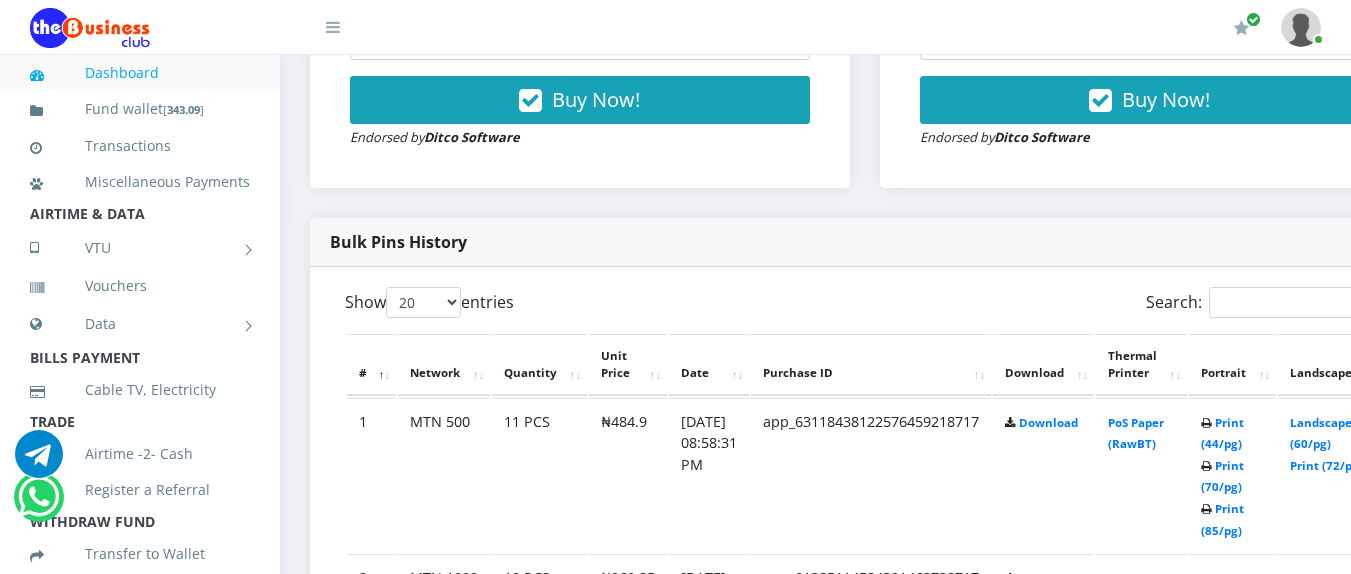 scroll, scrollTop: 1000, scrollLeft: 0, axis: vertical 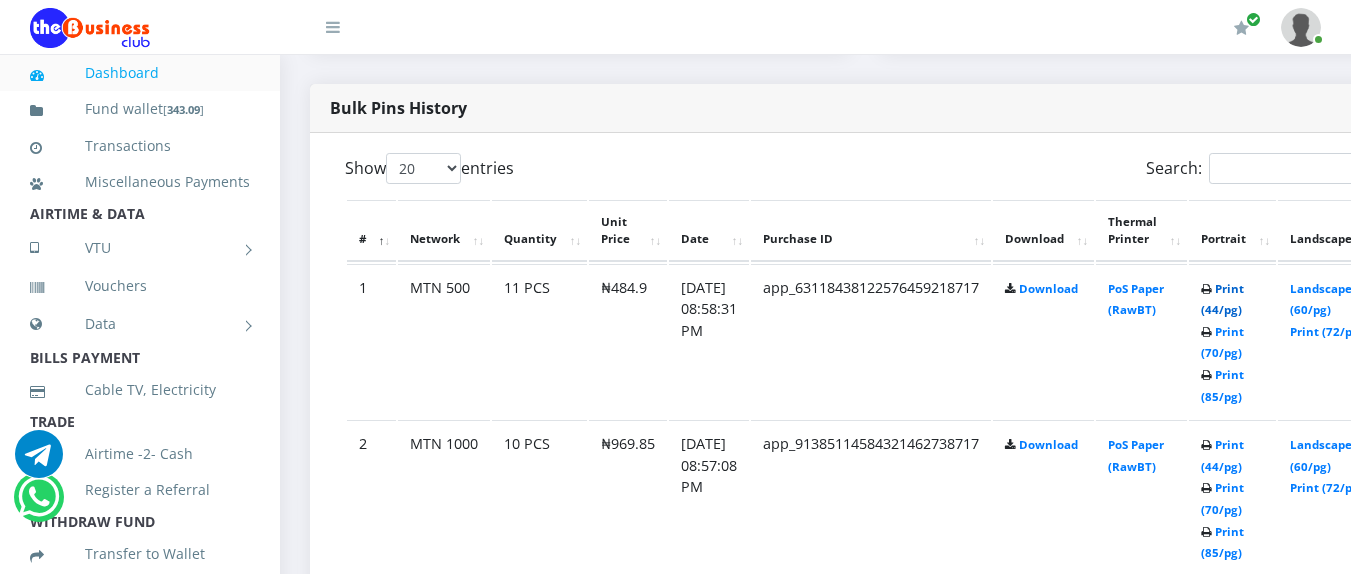 click on "Print (44/pg)   Print (70/pg)   Print (85/pg)" at bounding box center [1232, 341] 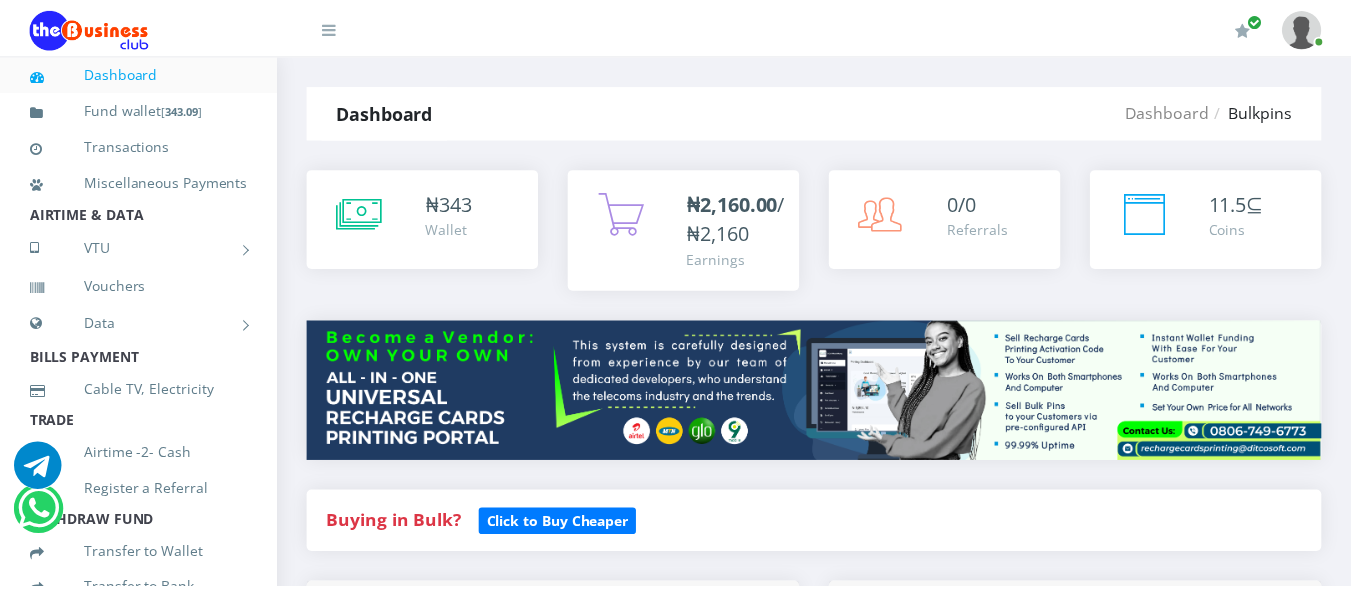 scroll, scrollTop: 1067, scrollLeft: 0, axis: vertical 